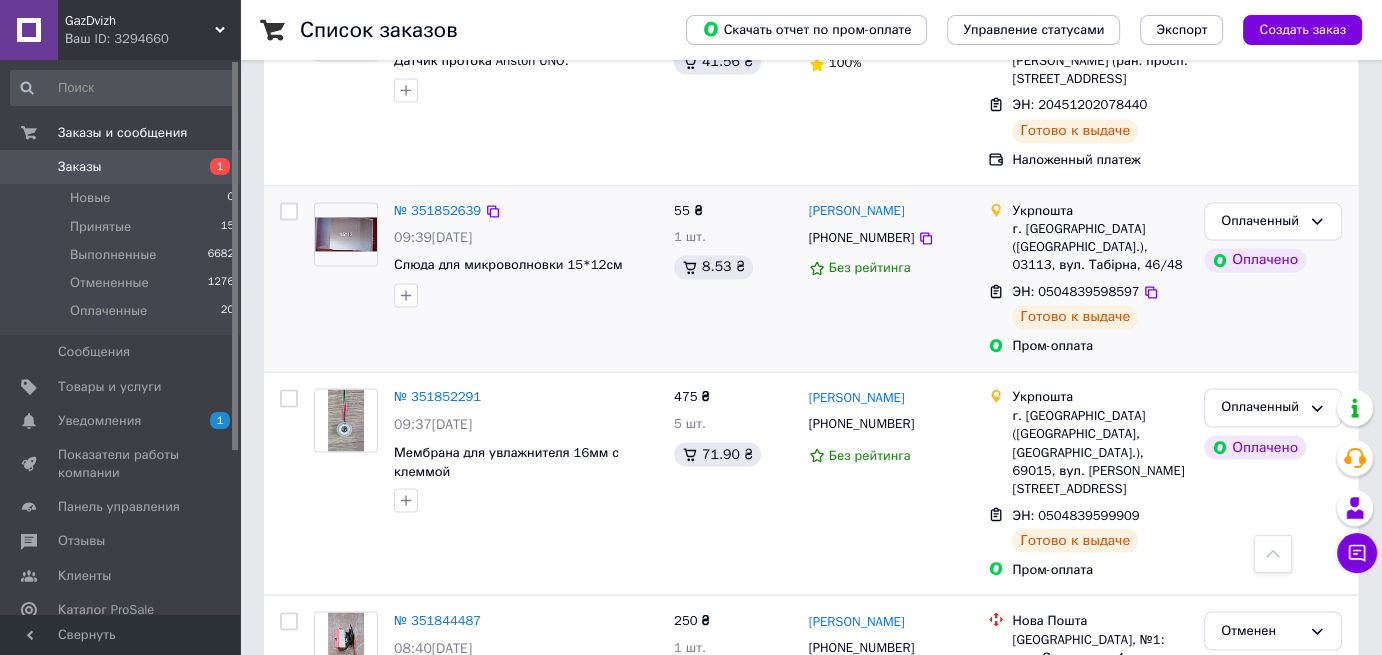 scroll, scrollTop: 3349, scrollLeft: 0, axis: vertical 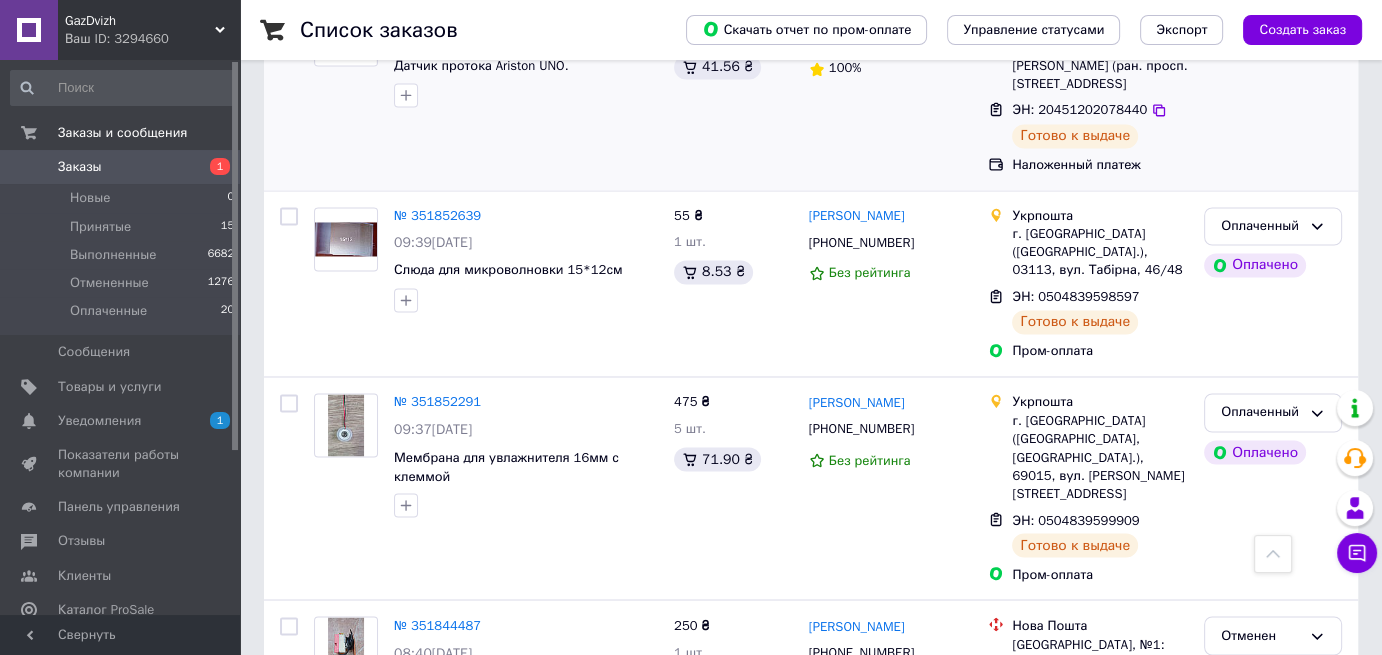 click 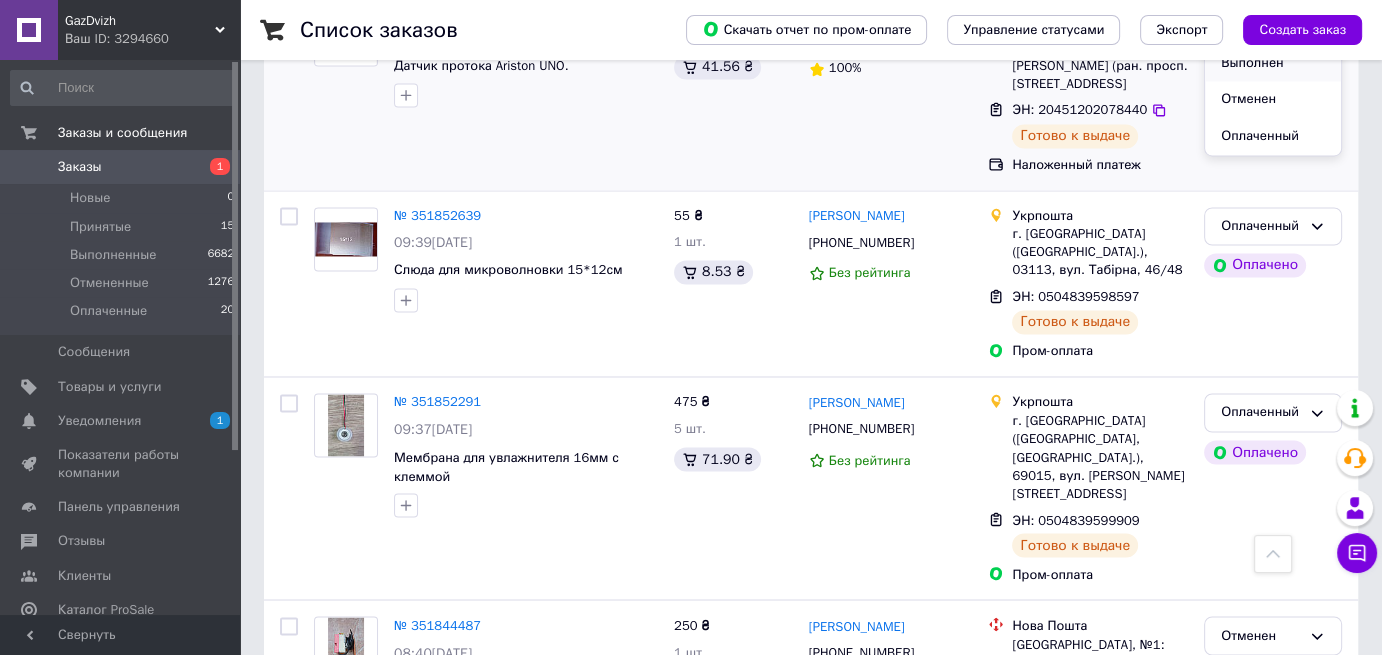 click on "Выполнен" at bounding box center [1273, 63] 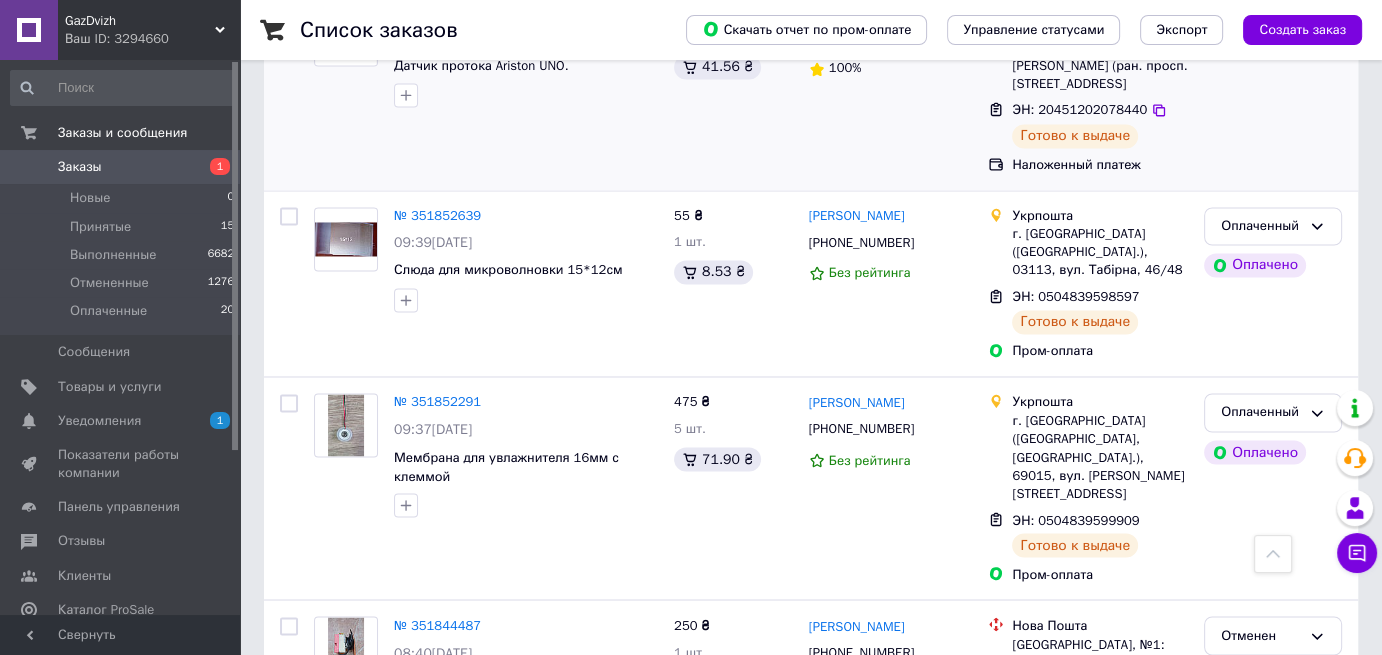 click 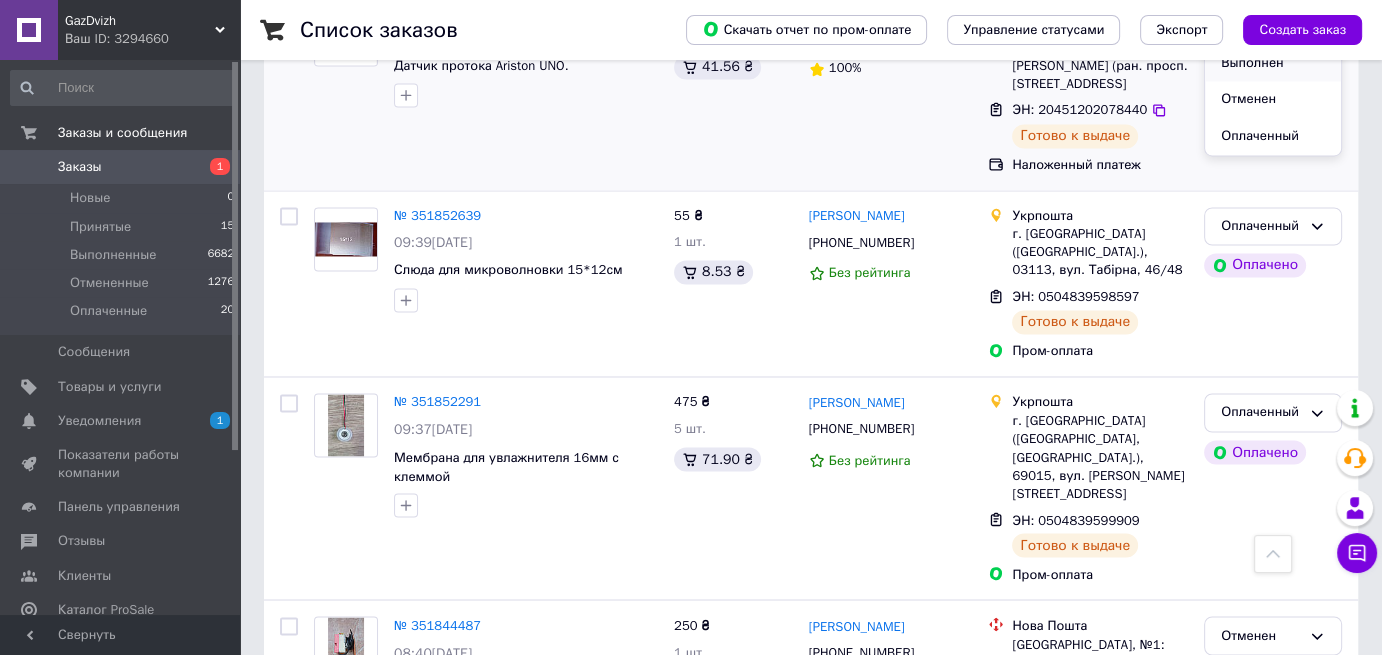 click on "Выполнен" at bounding box center (1273, 63) 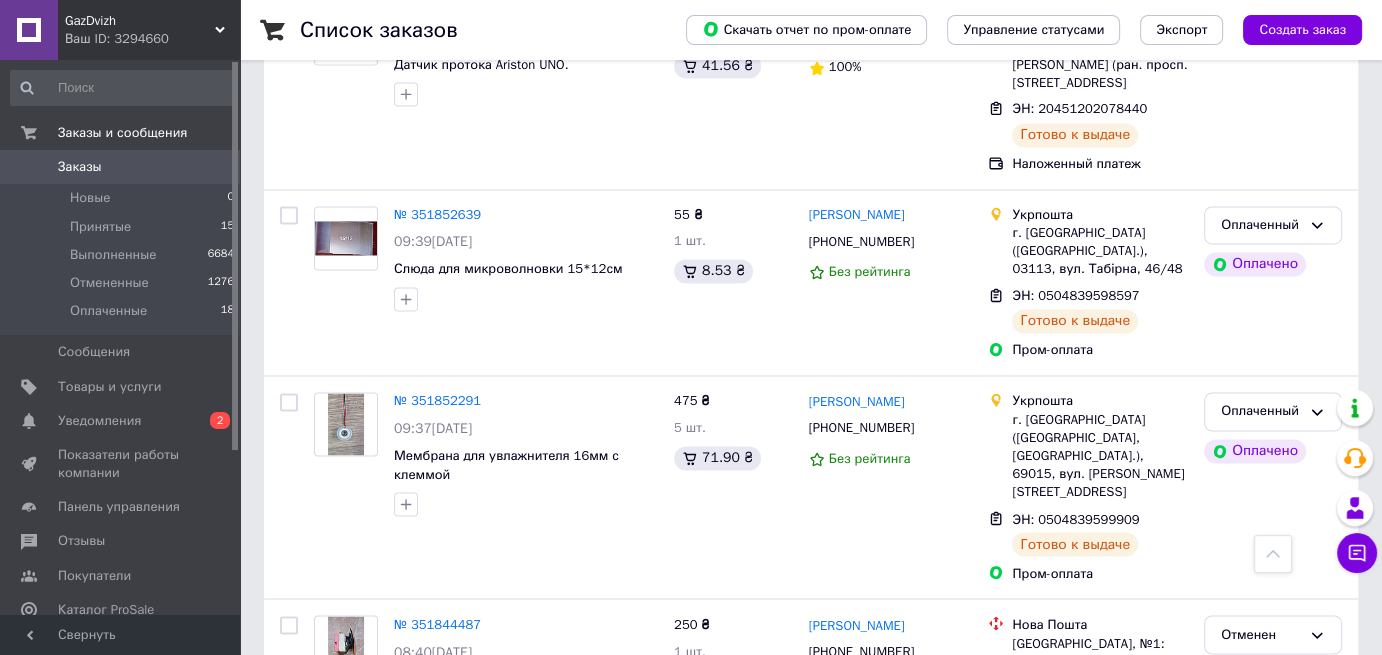scroll, scrollTop: 3300, scrollLeft: 0, axis: vertical 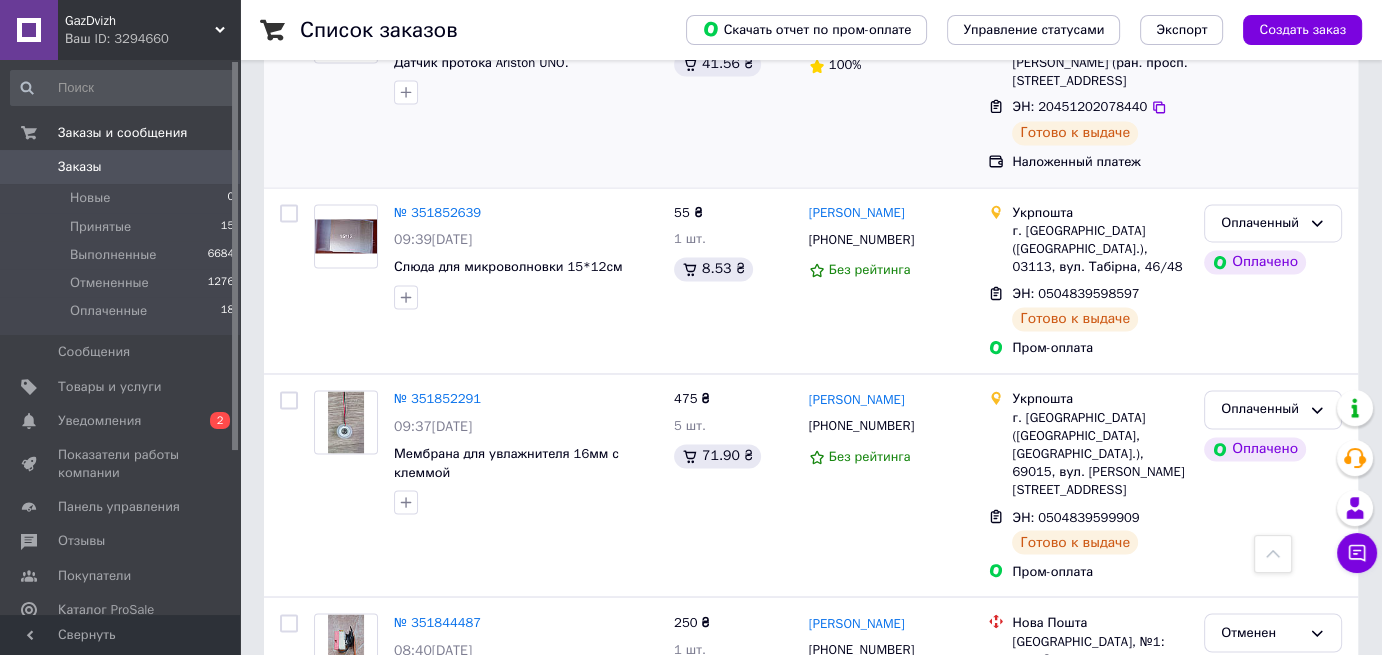 click 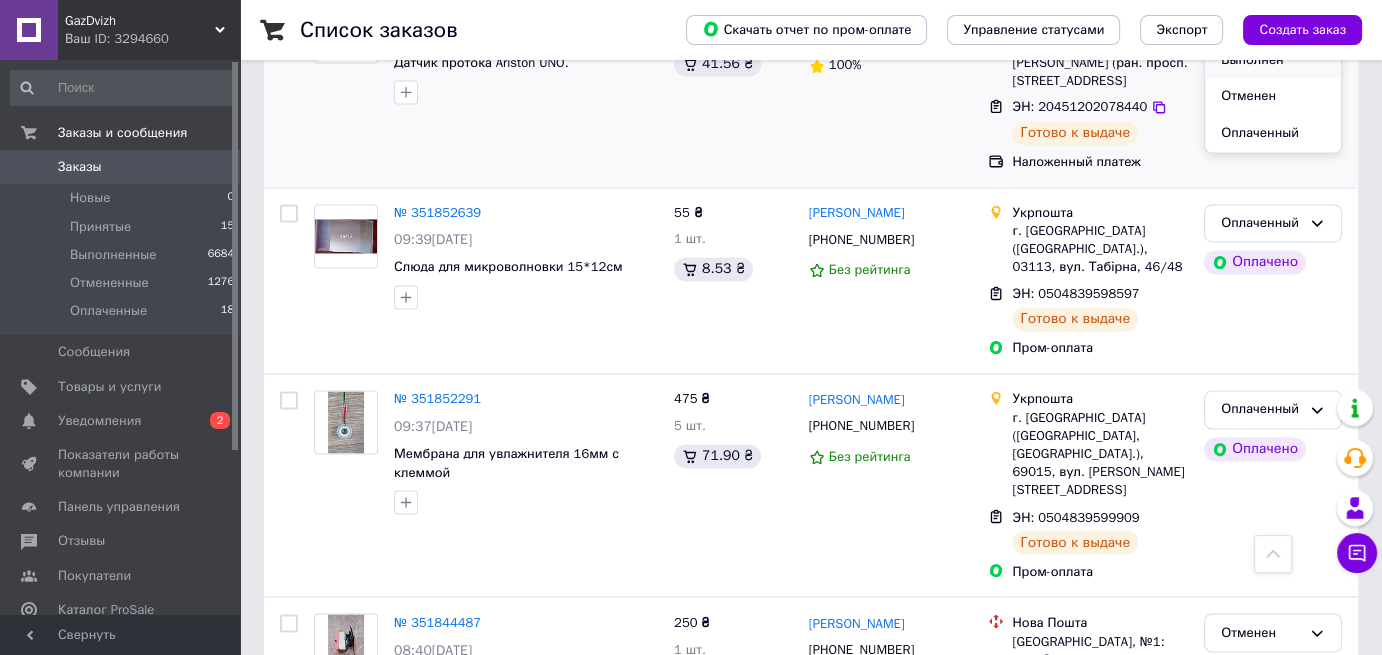click on "Выполнен" at bounding box center (1273, 60) 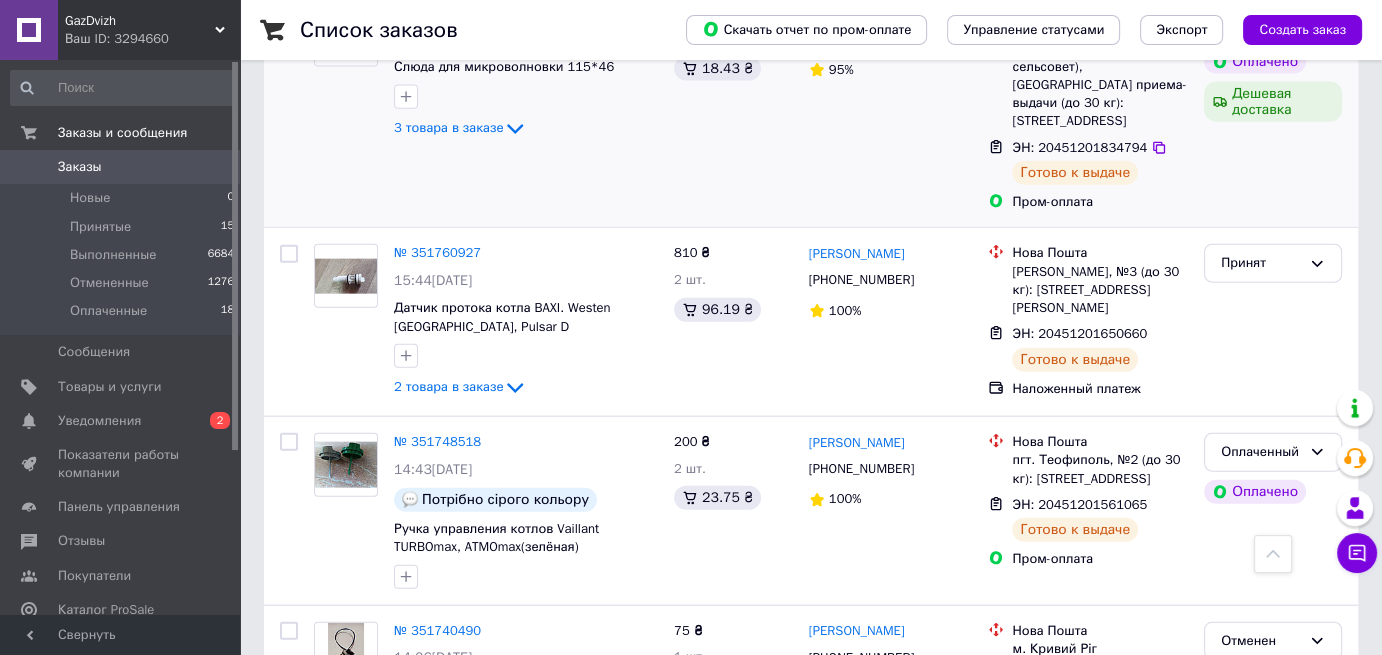 scroll, scrollTop: 4800, scrollLeft: 0, axis: vertical 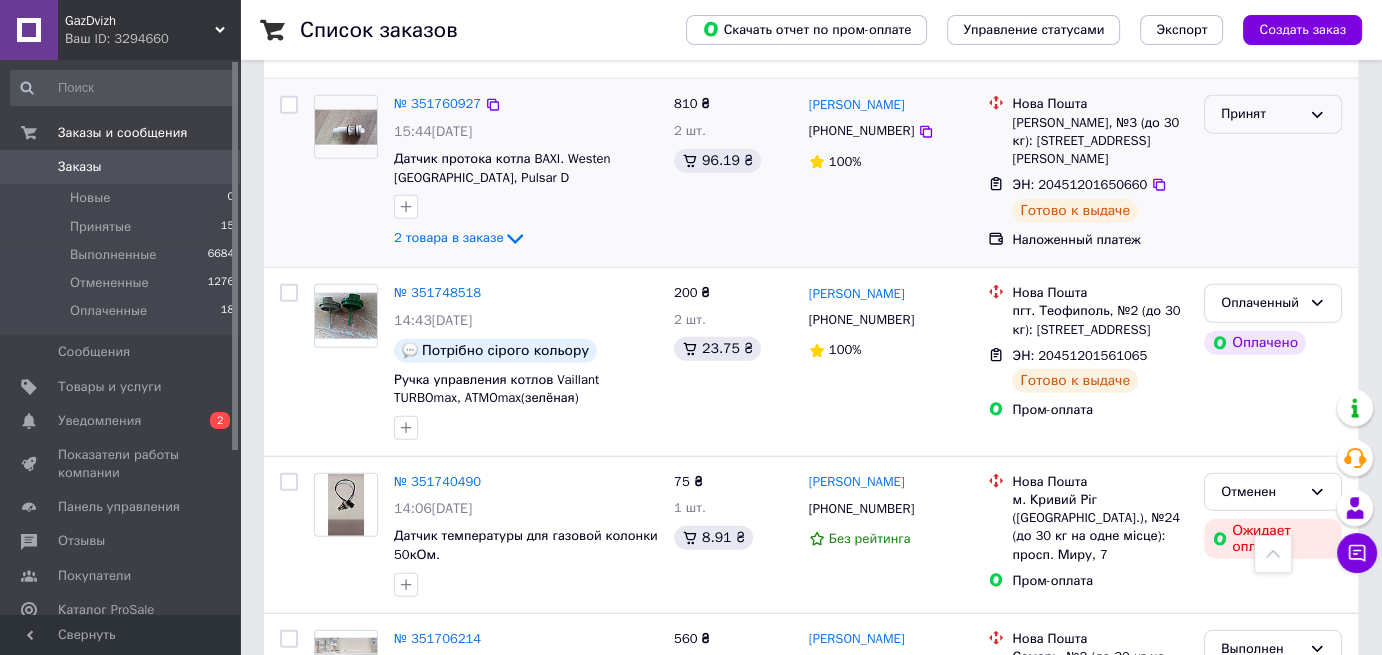 click 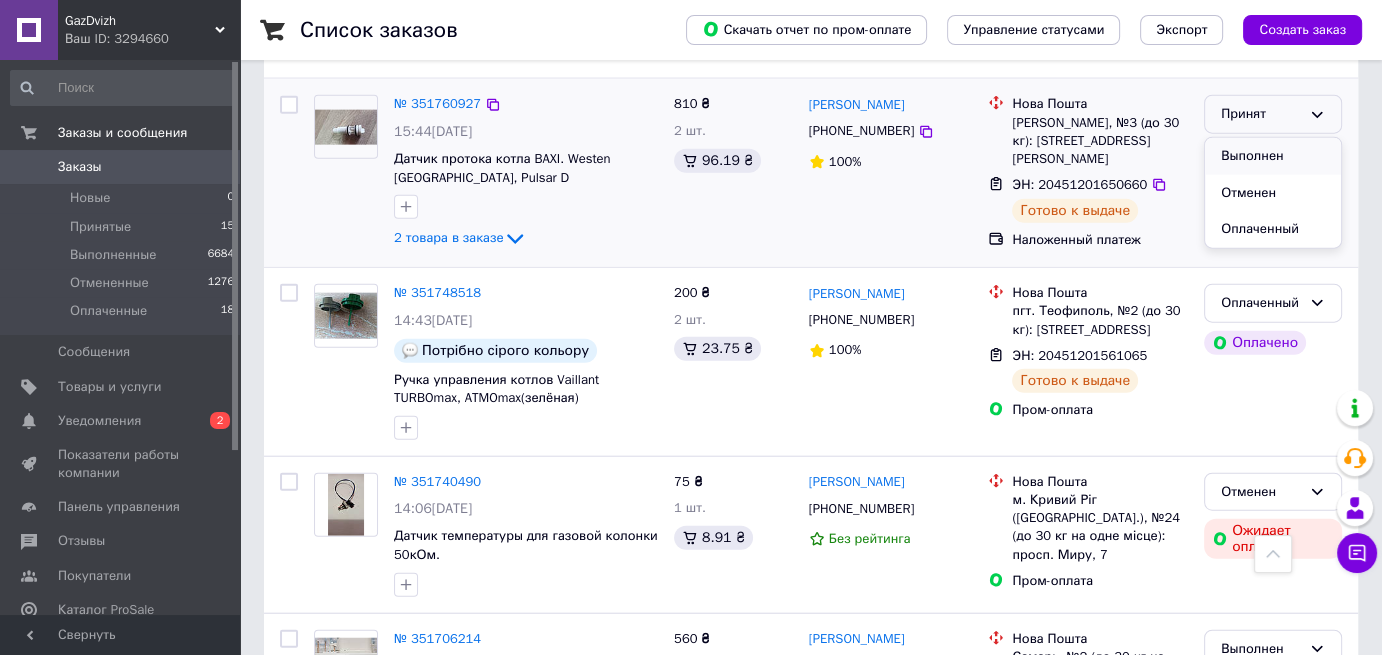 click on "Выполнен" at bounding box center (1273, 156) 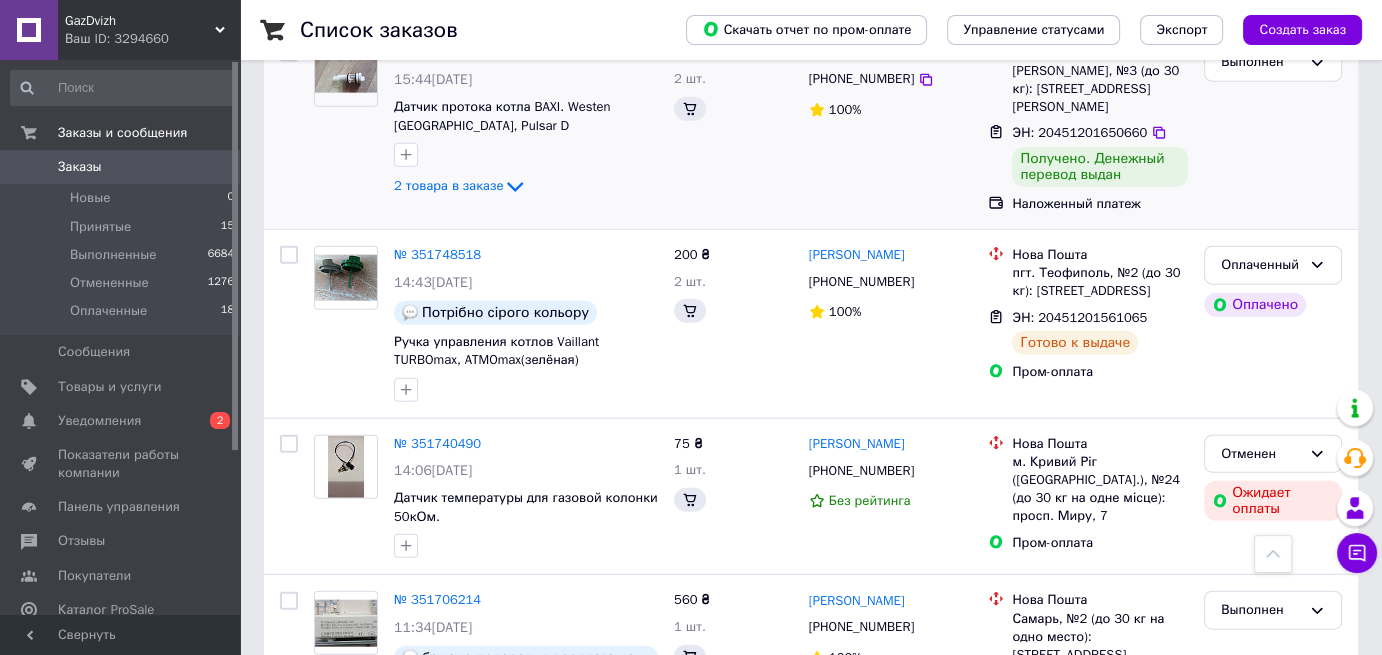 scroll, scrollTop: 4800, scrollLeft: 0, axis: vertical 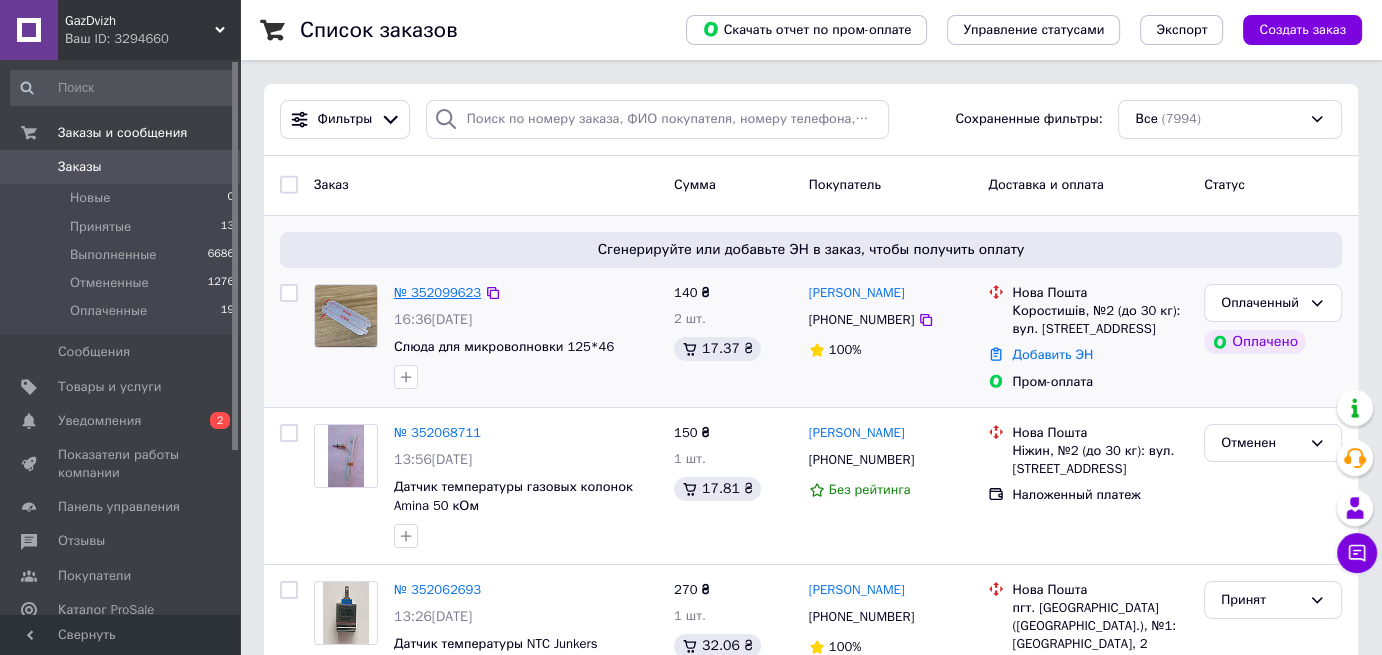 click on "№ 352099623" at bounding box center (437, 292) 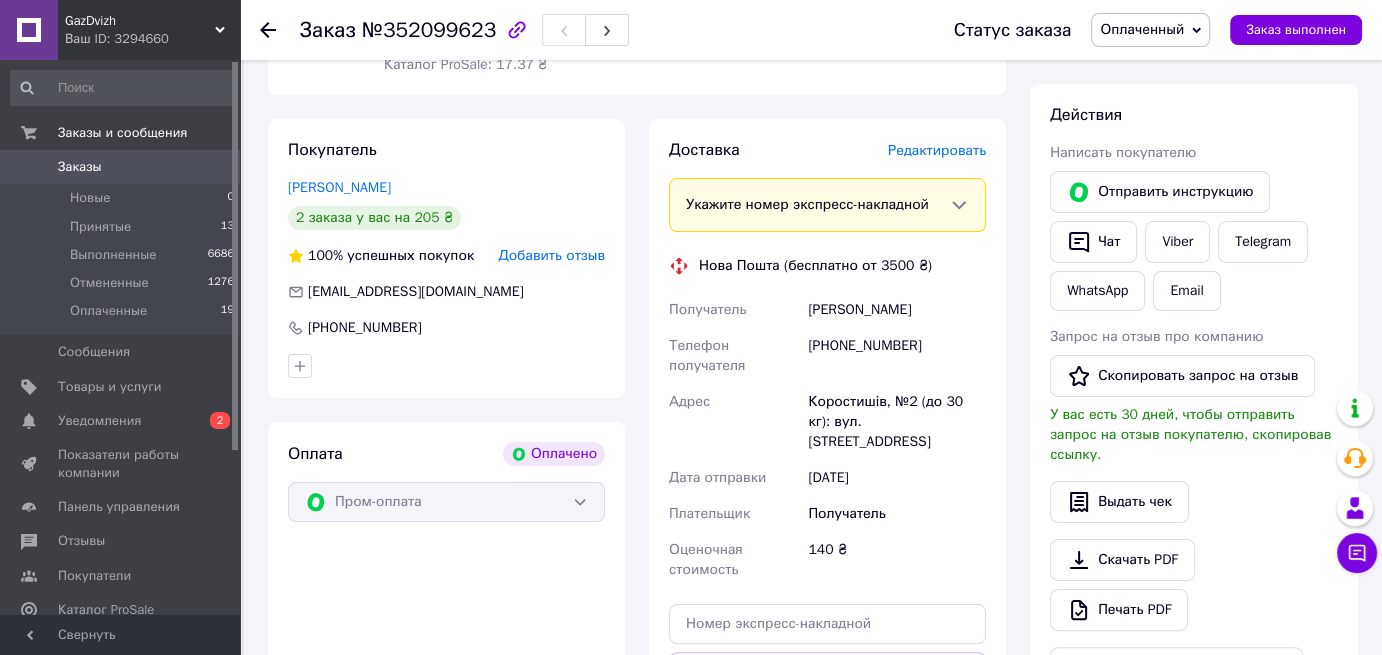 scroll, scrollTop: 264, scrollLeft: 0, axis: vertical 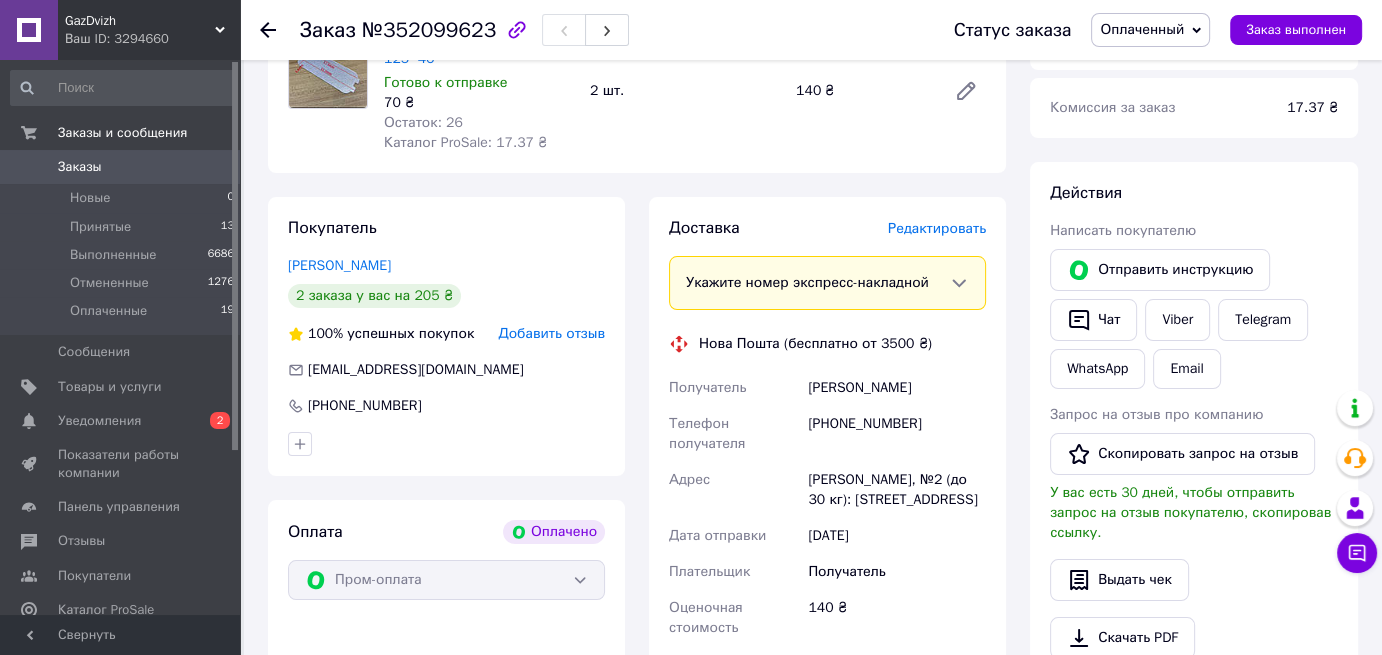 click on "Заказы" at bounding box center (80, 167) 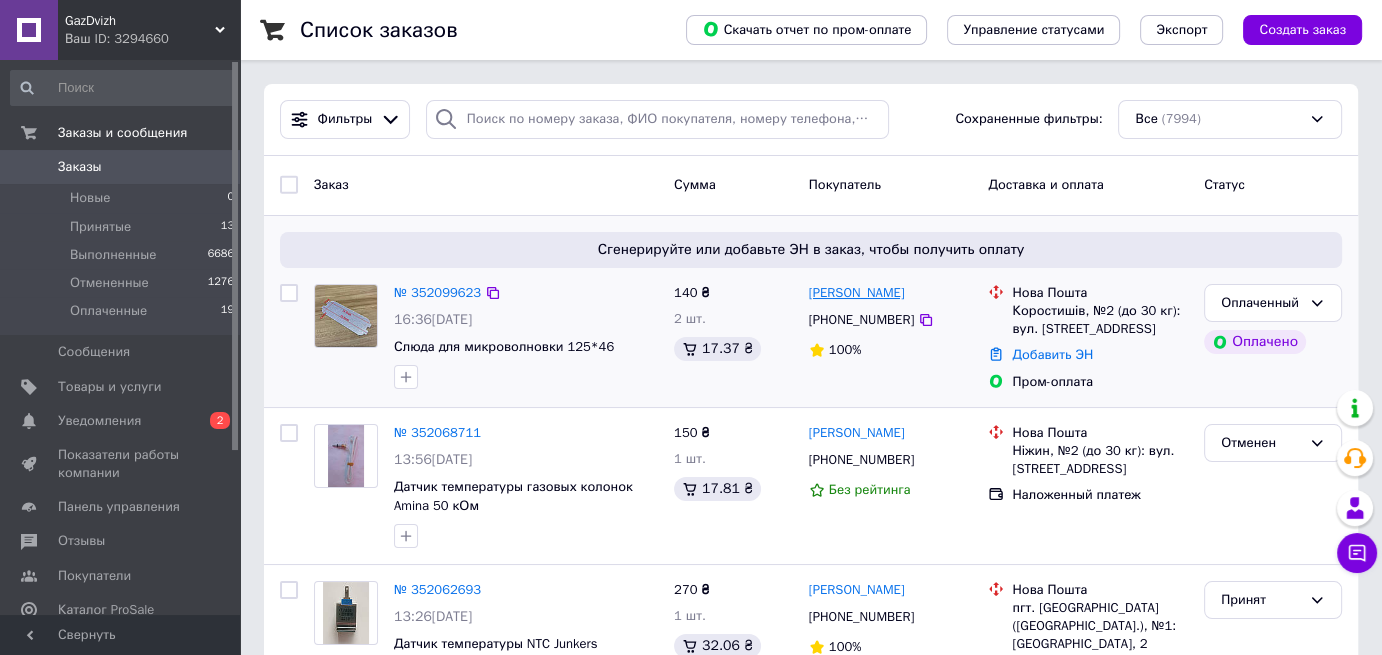 click on "Руслана Кочкарьова" at bounding box center (857, 293) 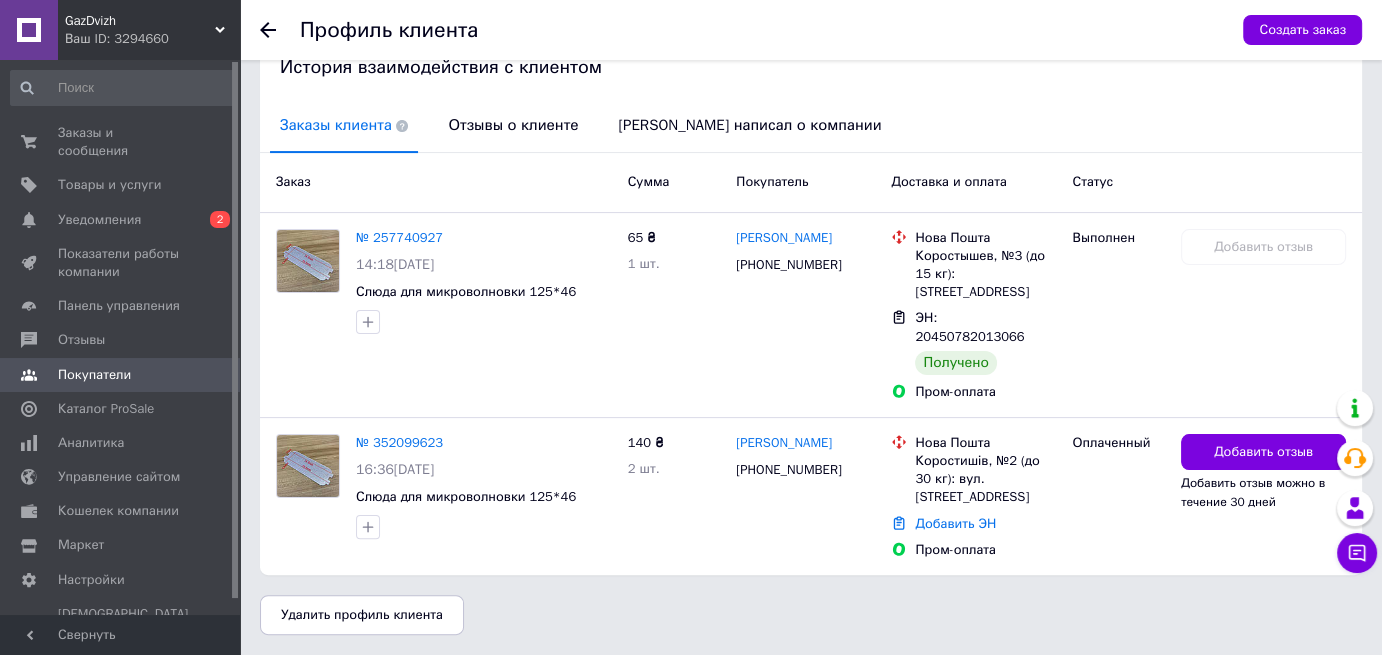 scroll, scrollTop: 453, scrollLeft: 0, axis: vertical 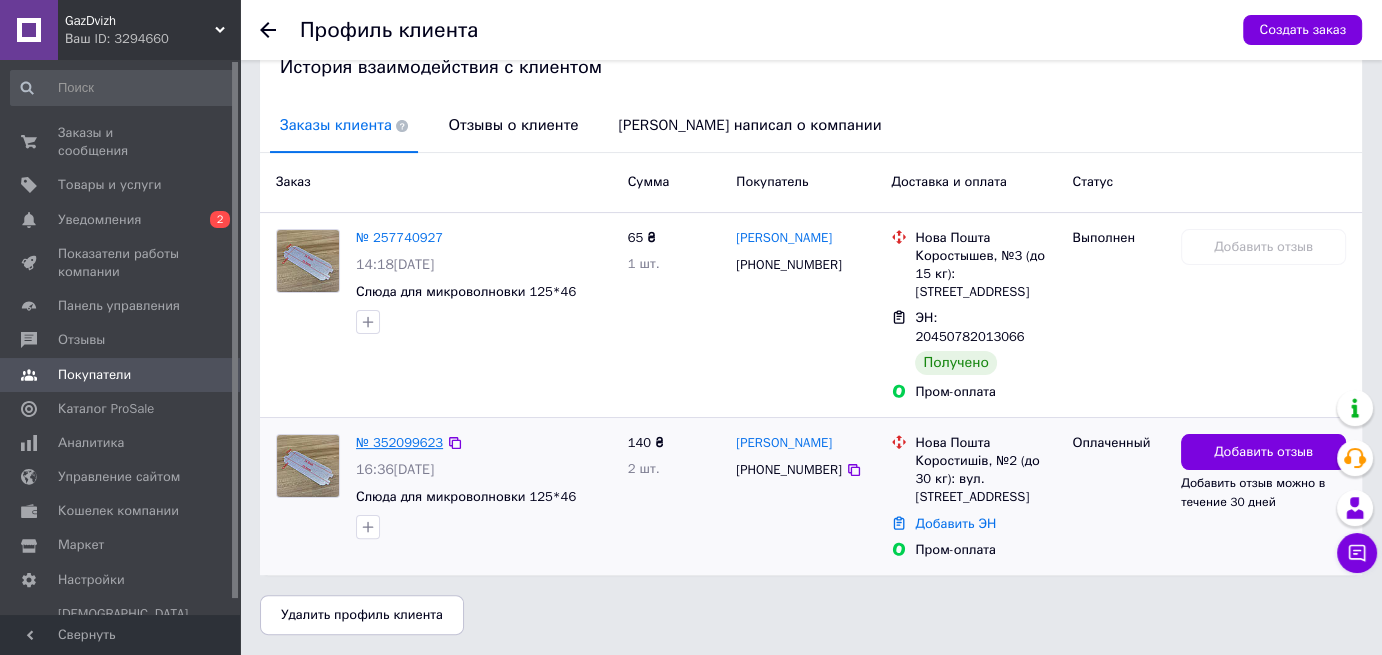 click on "№ 352099623" at bounding box center (399, 442) 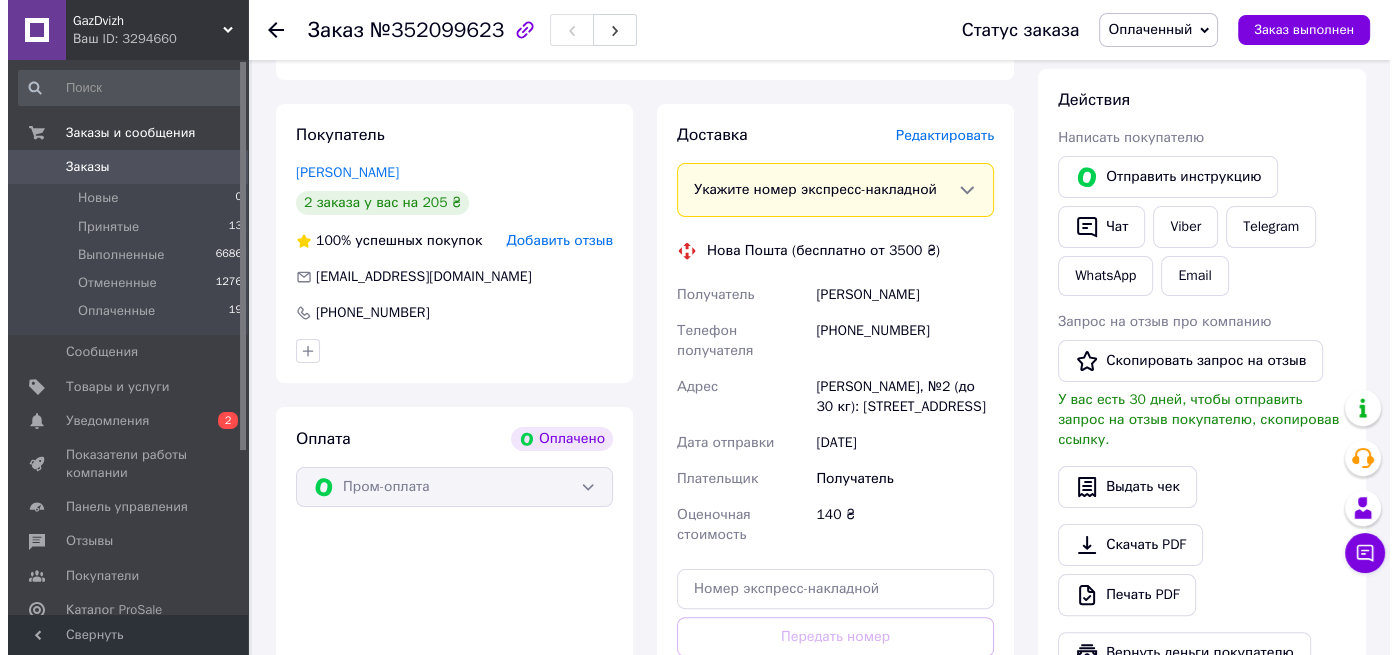 scroll, scrollTop: 300, scrollLeft: 0, axis: vertical 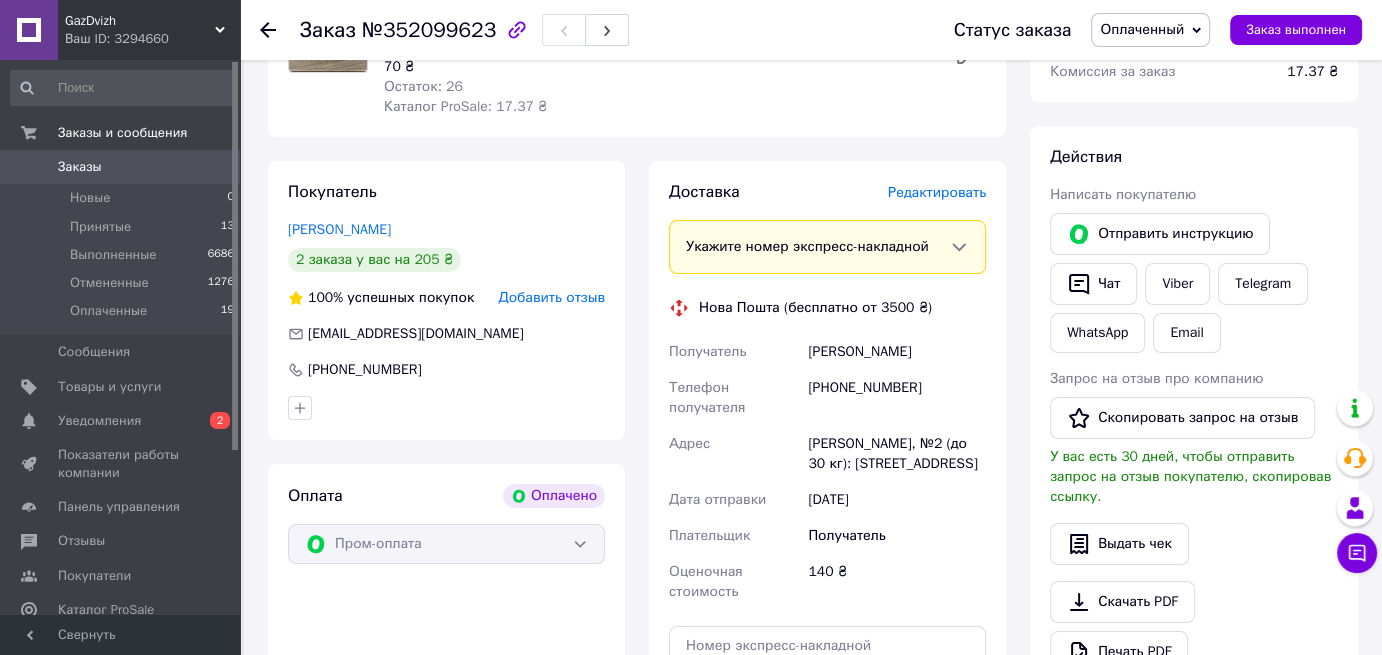 click on "Редактировать" at bounding box center (937, 192) 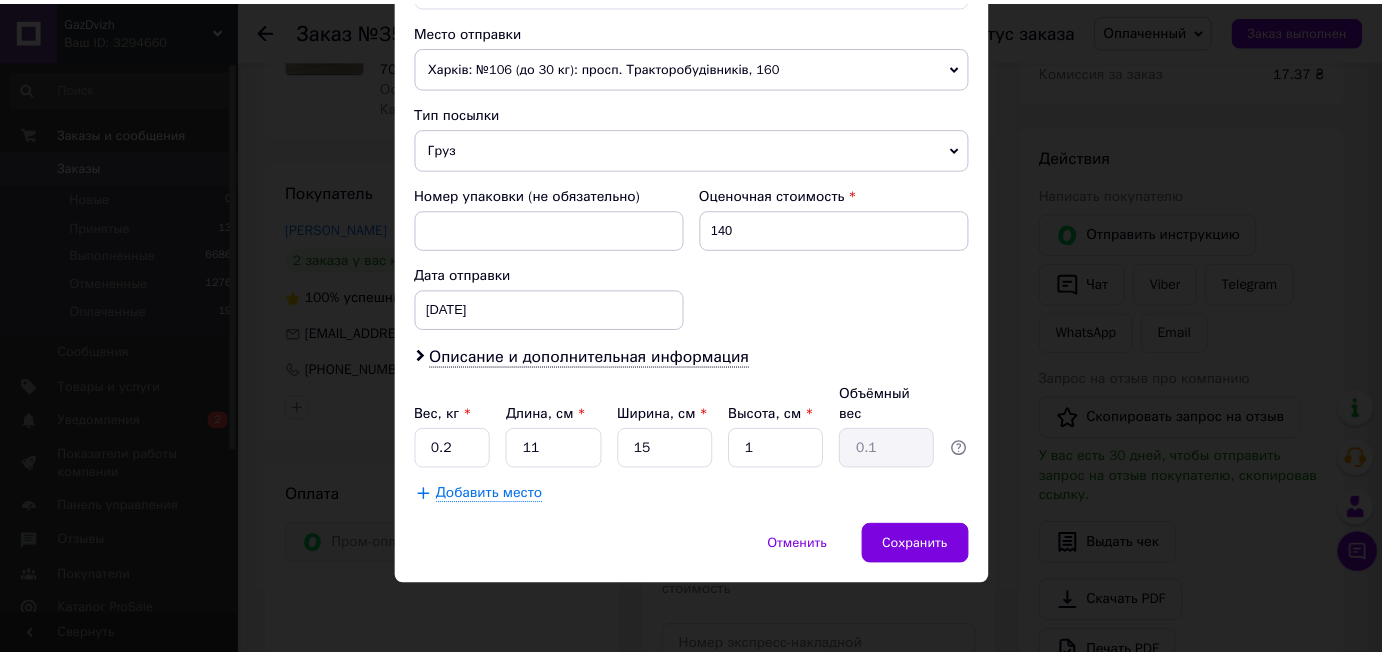scroll, scrollTop: 831, scrollLeft: 0, axis: vertical 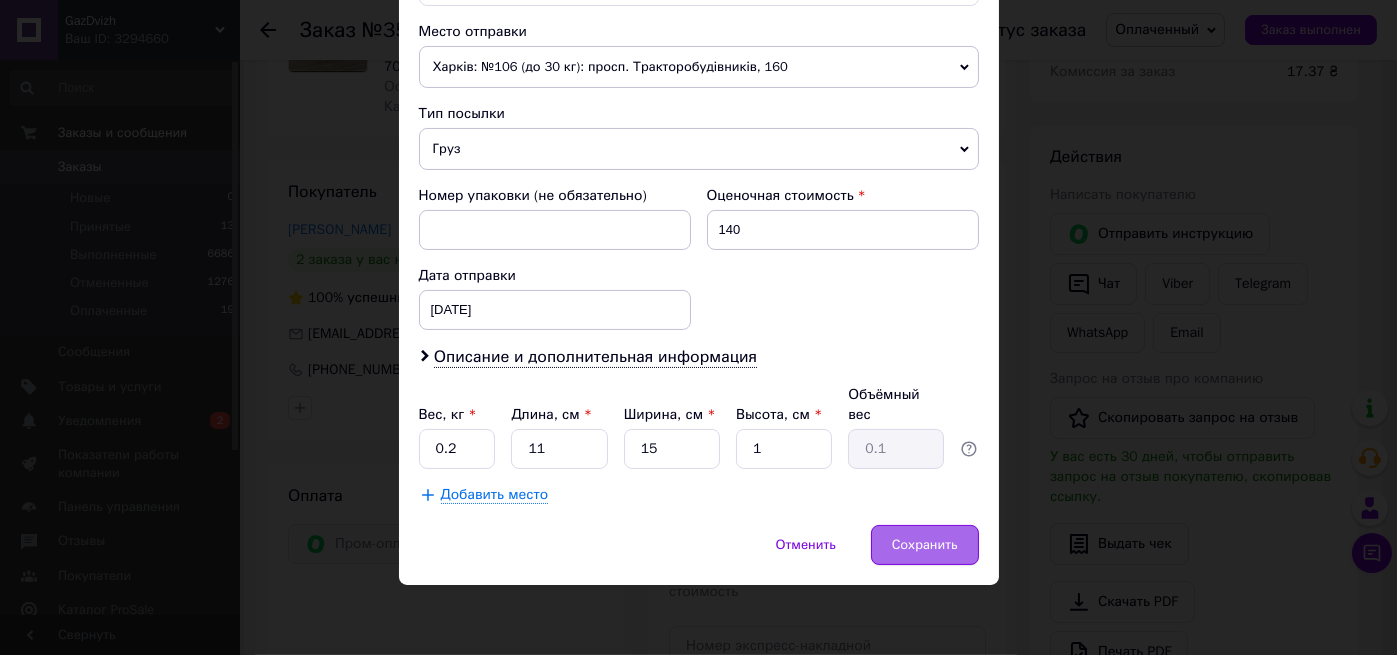 click on "Сохранить" at bounding box center [925, 545] 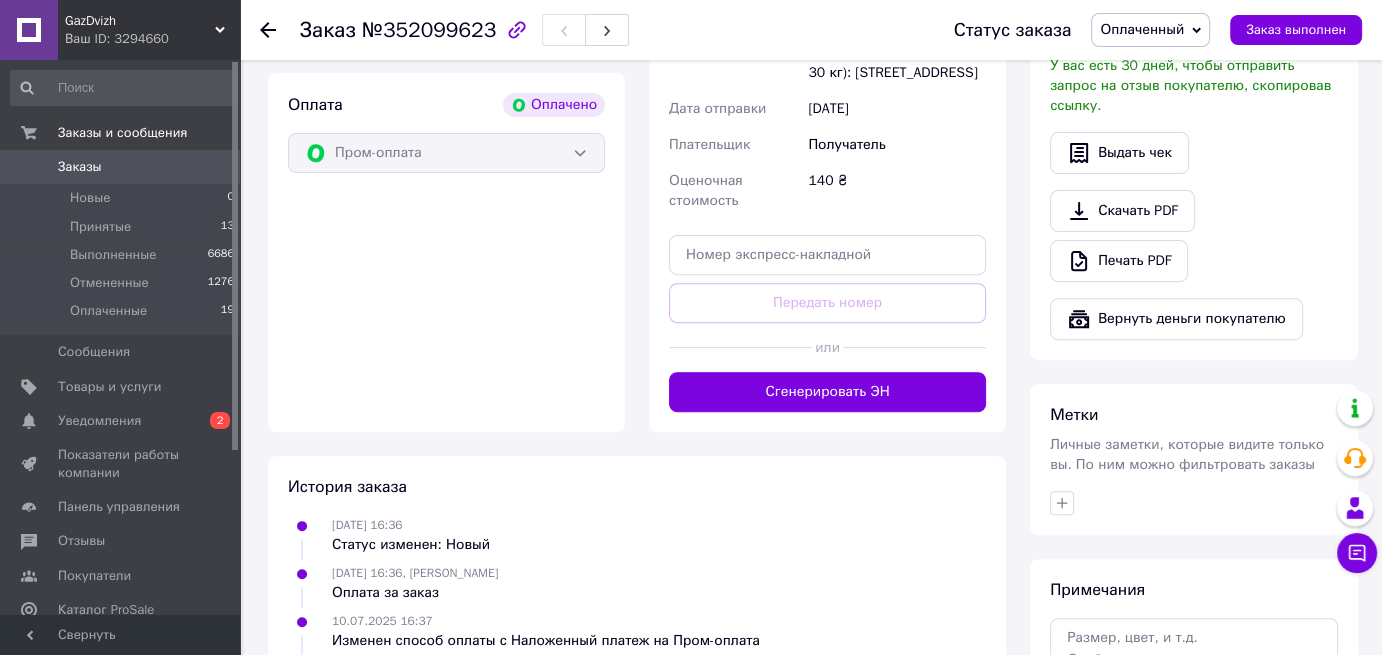 scroll, scrollTop: 800, scrollLeft: 0, axis: vertical 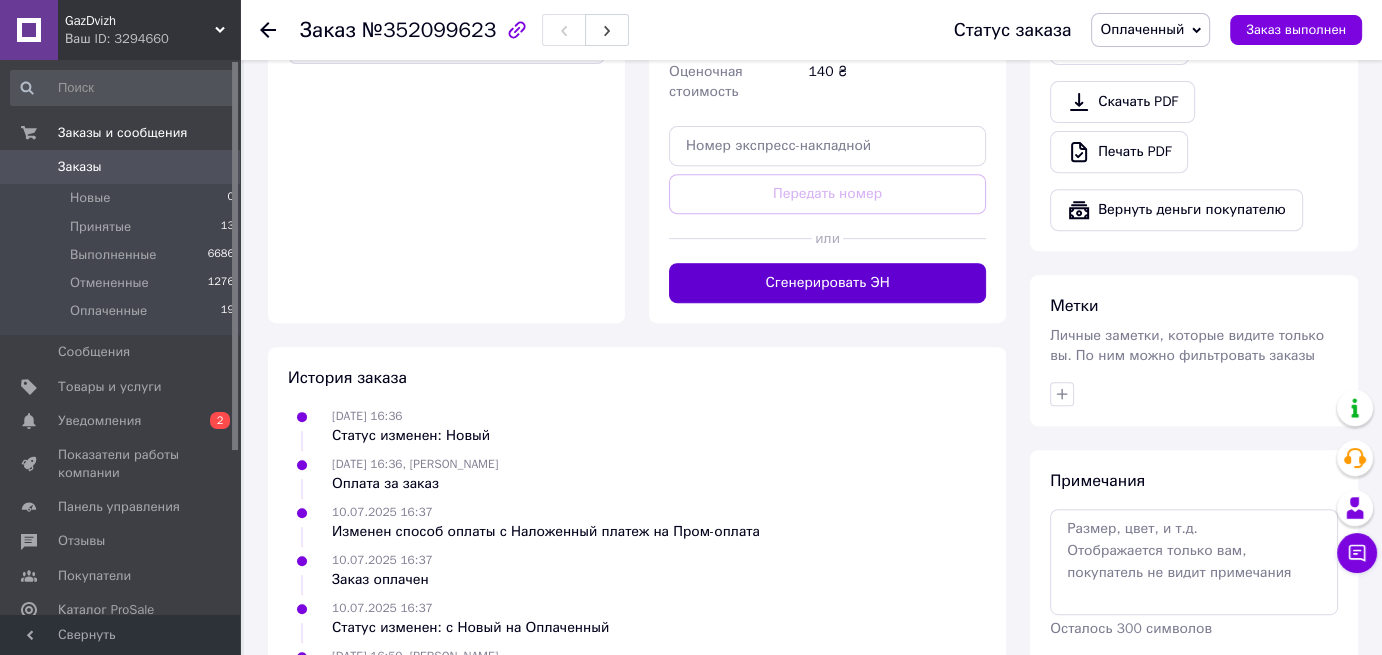 click on "Сгенерировать ЭН" at bounding box center [827, 283] 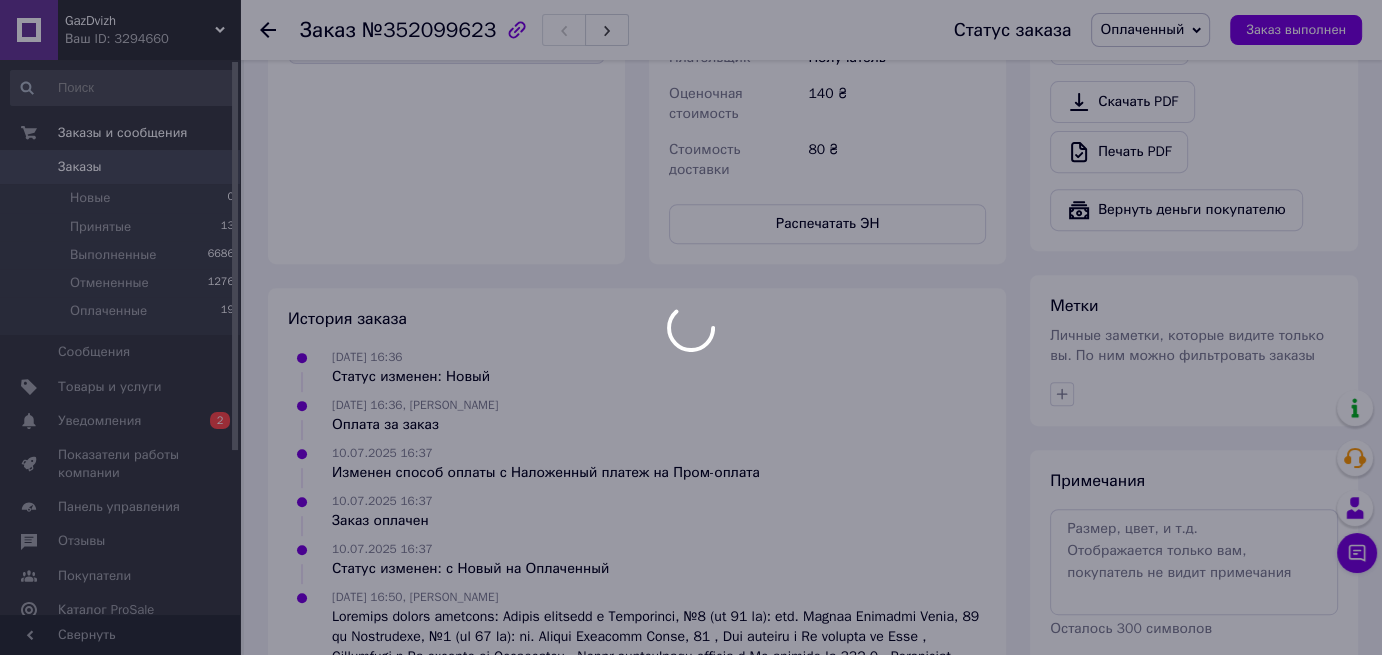 scroll, scrollTop: 23, scrollLeft: 0, axis: vertical 